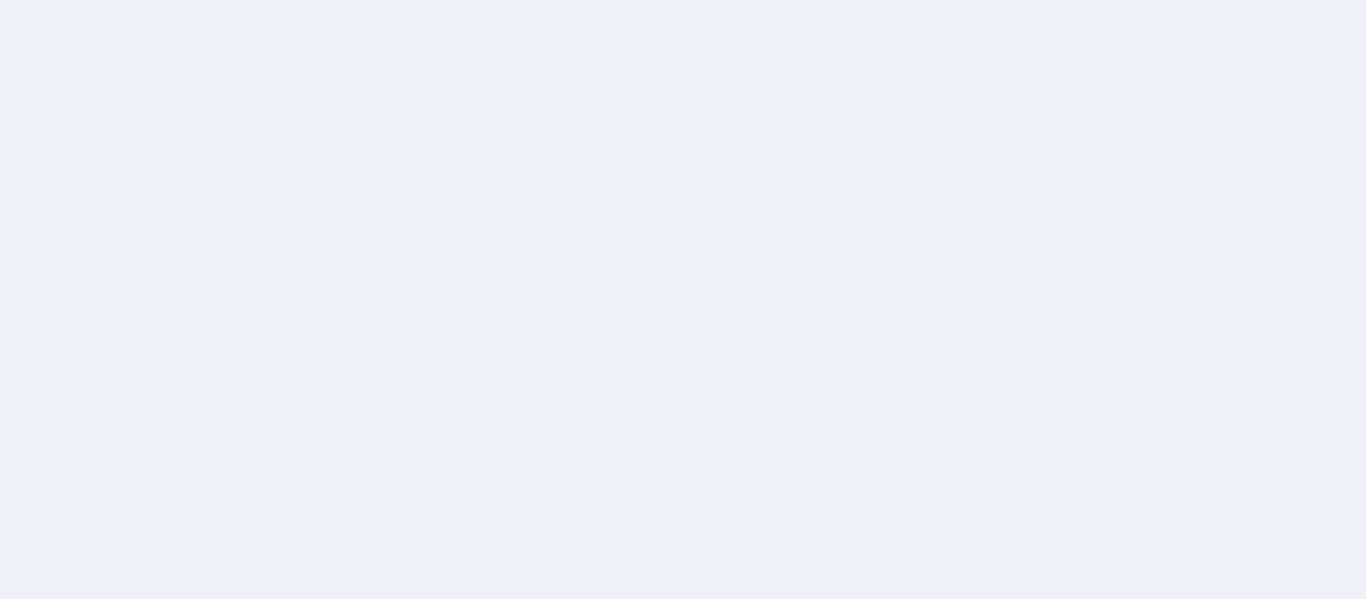 scroll, scrollTop: 0, scrollLeft: 0, axis: both 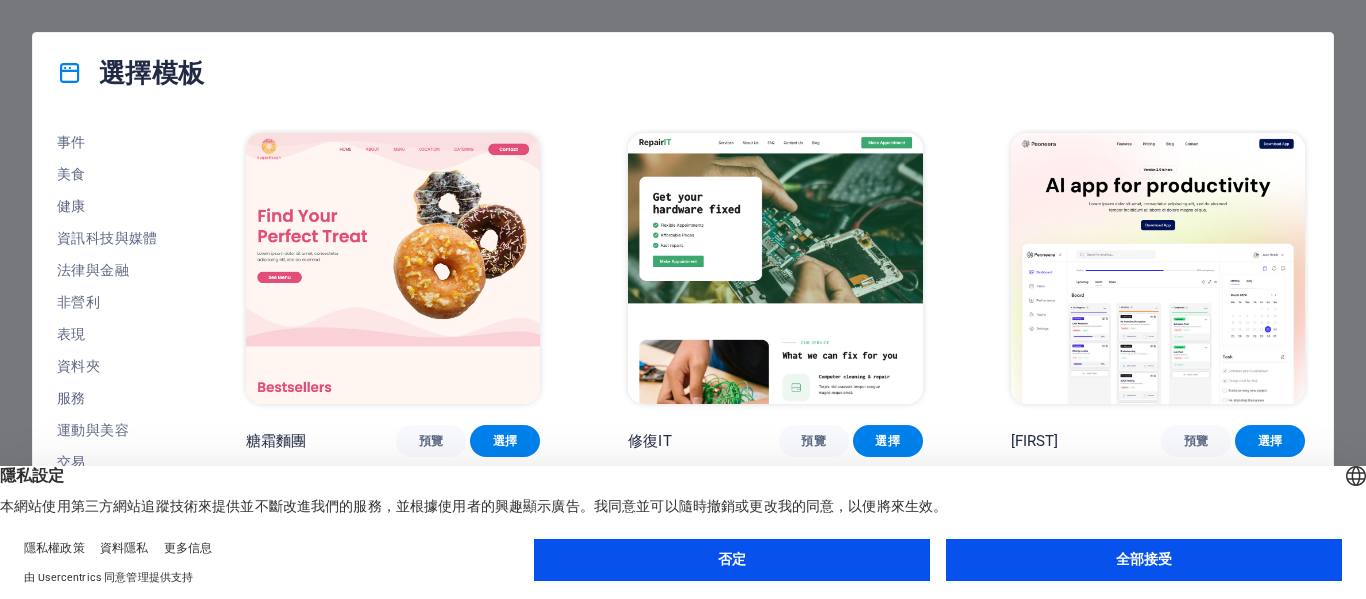 drag, startPoint x: 1085, startPoint y: 557, endPoint x: 1073, endPoint y: 557, distance: 12 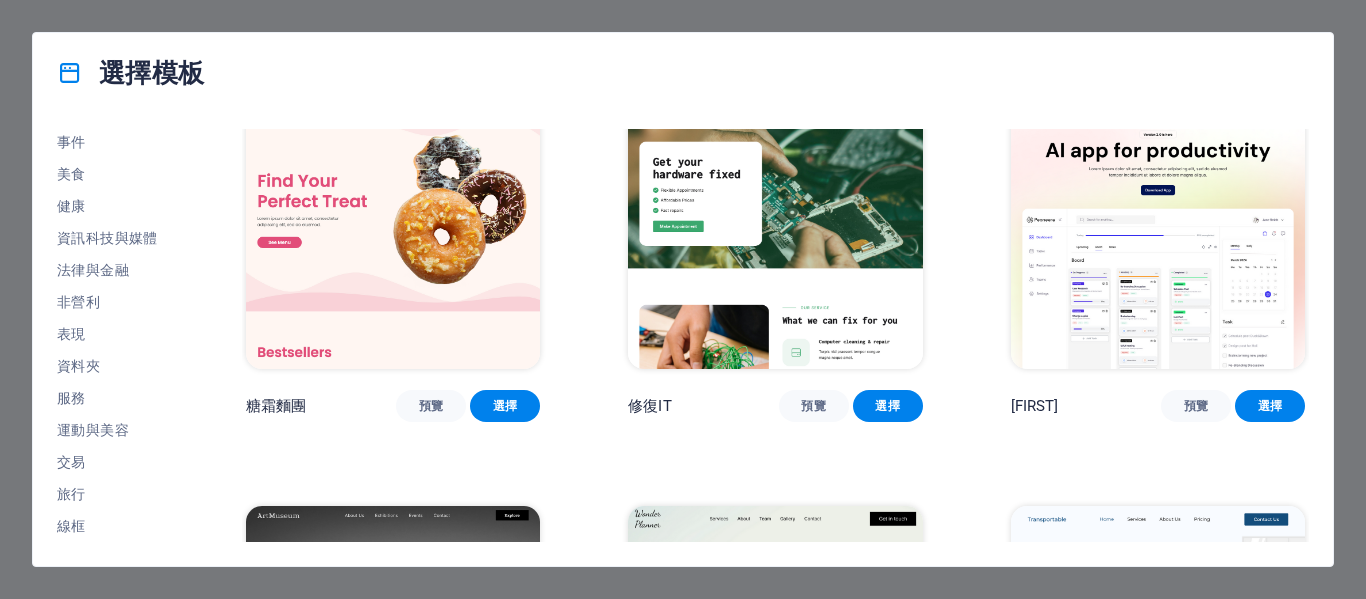 scroll, scrollTop: 0, scrollLeft: 0, axis: both 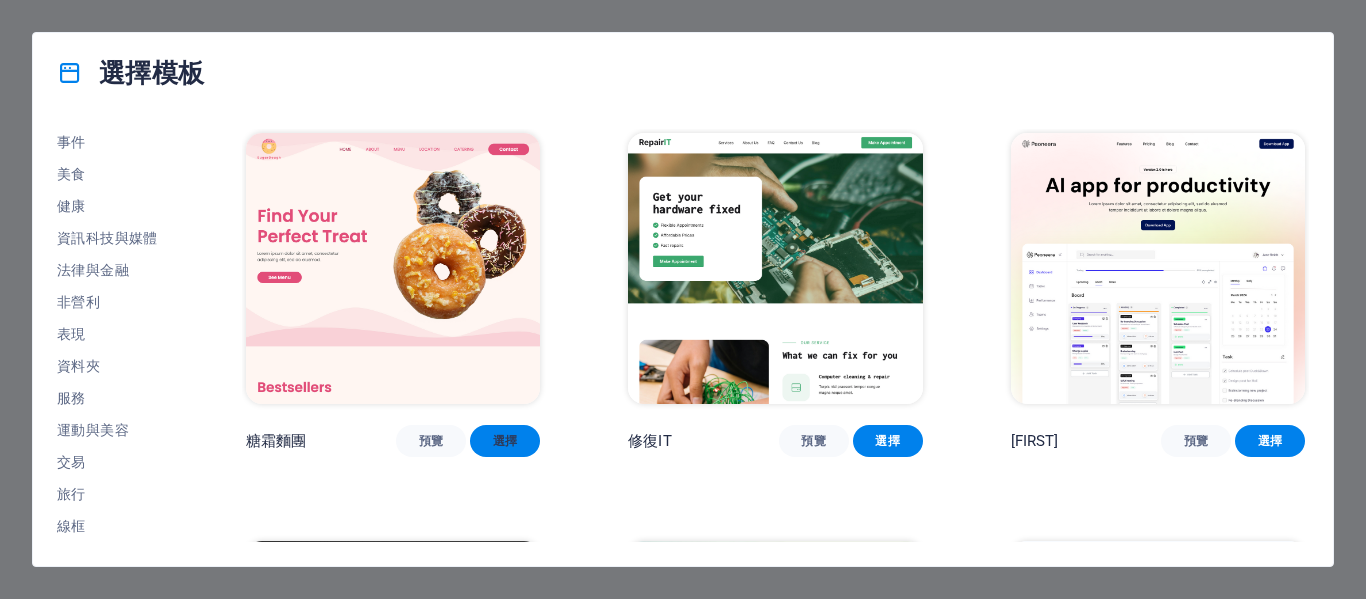 click on "選擇" at bounding box center [505, 441] 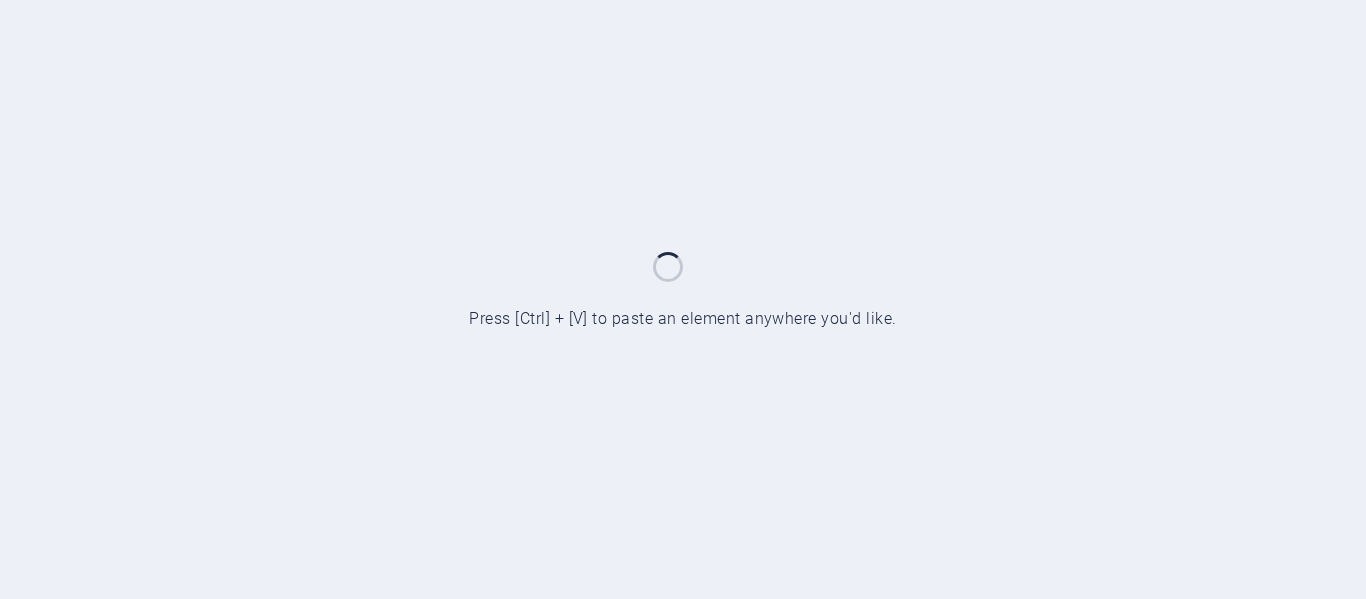 scroll, scrollTop: 0, scrollLeft: 0, axis: both 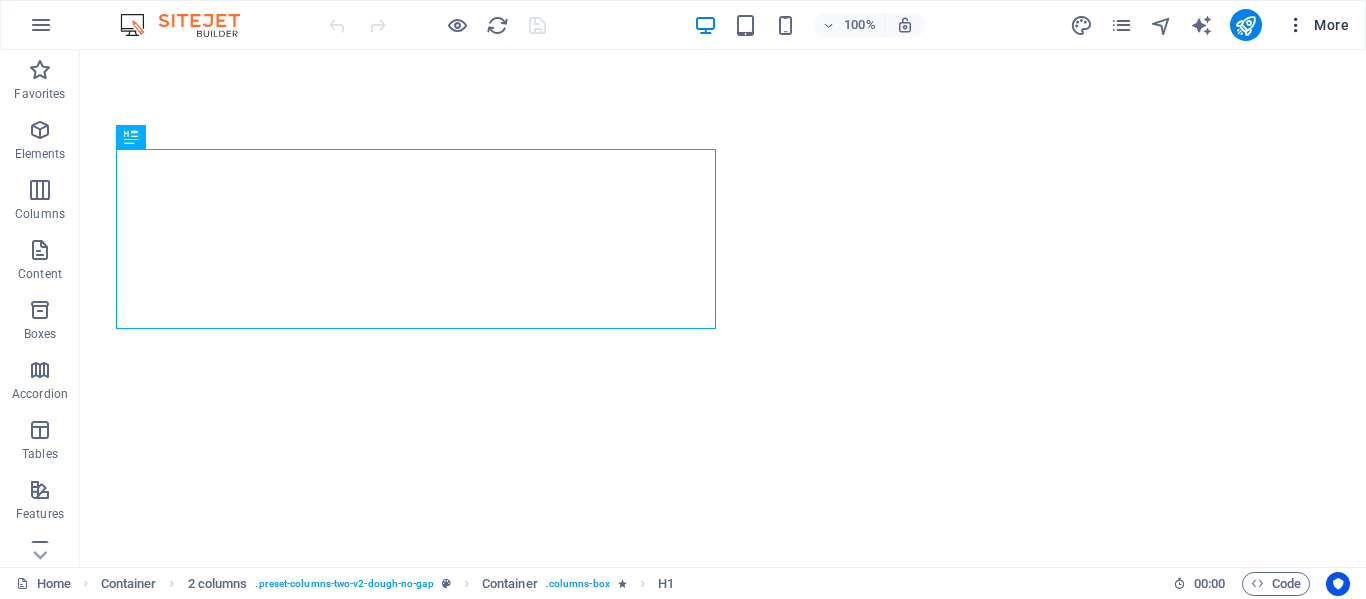 click at bounding box center (1296, 25) 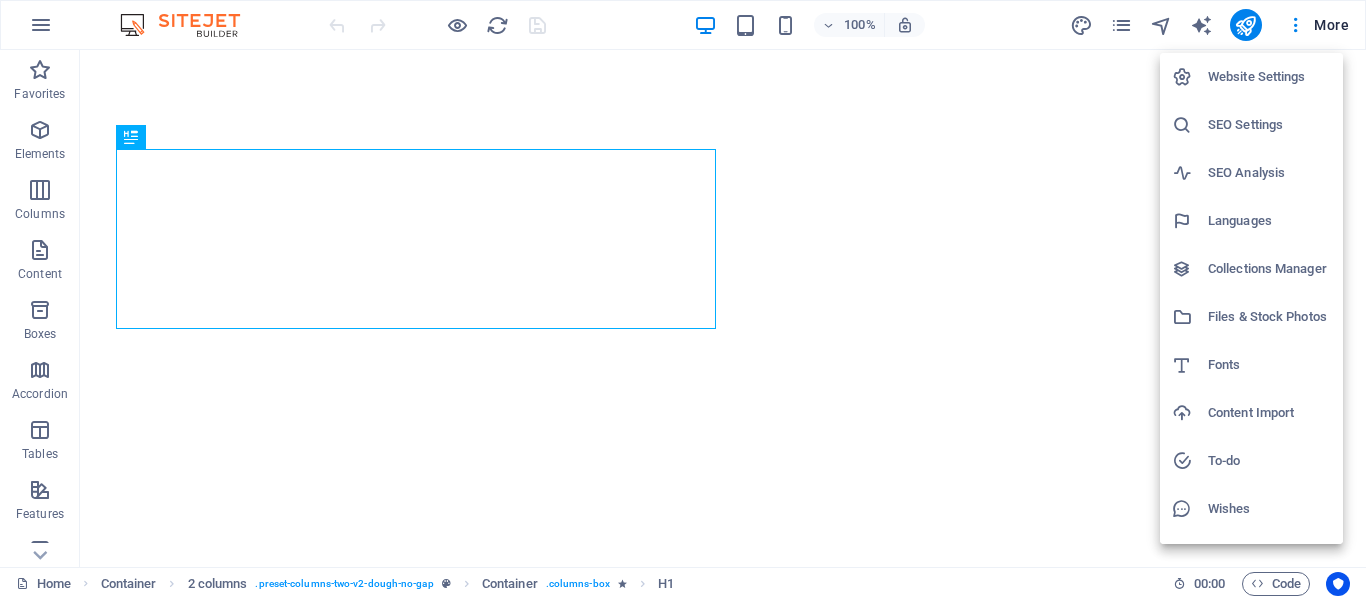 click on "Languages" at bounding box center [1269, 221] 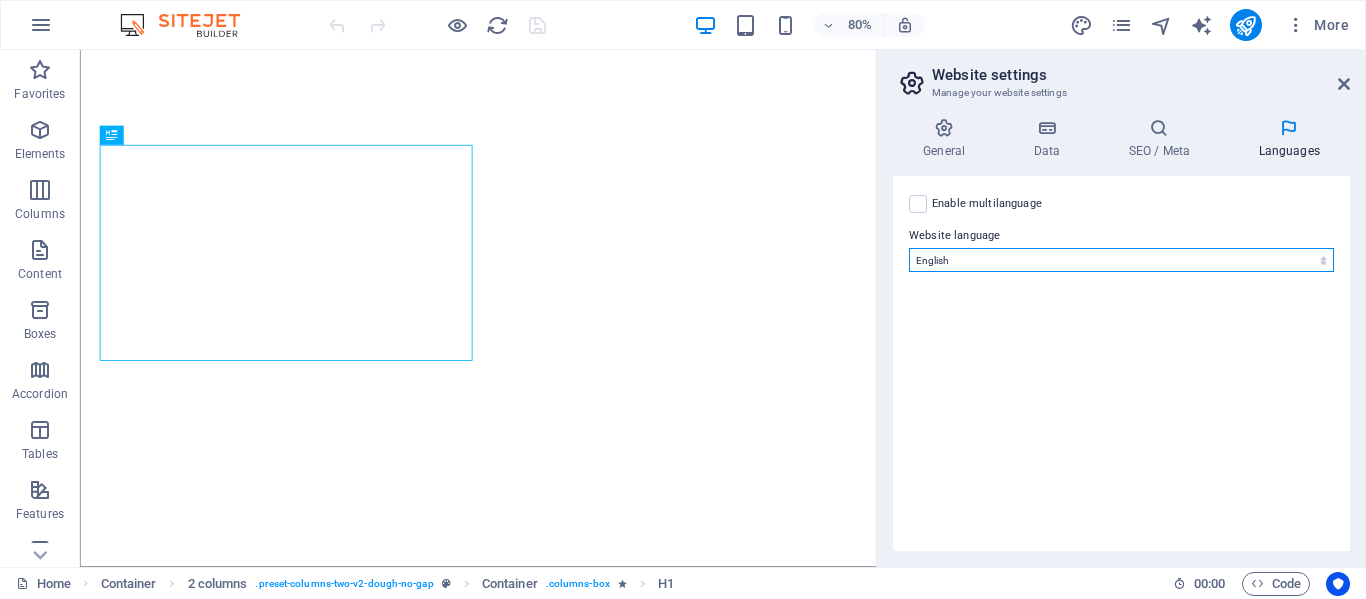 click on "Abkhazian Afar Afrikaans Akan Albanian Amharic Arabic Aragonese Armenian Assamese Avaric Avestan Aymara Azerbaijani Bambara Bashkir Basque Belarusian Bengali Bihari languages Bislama Bokmål Bosnian Breton Bulgarian Burmese Catalan Central Khmer Chamorro Chechen Chinese Church Slavic Chuvash Cornish Corsican Cree Croatian Czech Danish Dutch Dzongkha English Esperanto Estonian Ewe Faroese Farsi (Persian) Fijian Finnish French Fulah Gaelic Galician Ganda Georgian German Greek Greenlandic Guaraní Gujarati Haitian Creole Hausa Hebrew Herero Hindi Hiri Motu Hungarian Icelandic Ido Igbo Indonesian Interlingua Interlingue Inuktitut Inupiaq Irish Italian Japanese Javanese Kannada Kanuri Kashmiri Kazakh Kikuyu Kinyarwanda Komi Kongo Korean Kurdish Kwanyama Kyrgyz Lao Latin Latvian Limburgish Lingala Lithuanian Luba-Katanga Luxembourgish Macedonian Malagasy Malay Malayalam Maldivian Maltese Manx Maori Marathi Marshallese Mongolian Nauru Navajo Ndonga Nepali North Ndebele Northern Sami Norwegian Norwegian Nynorsk Nuosu" at bounding box center [1121, 260] 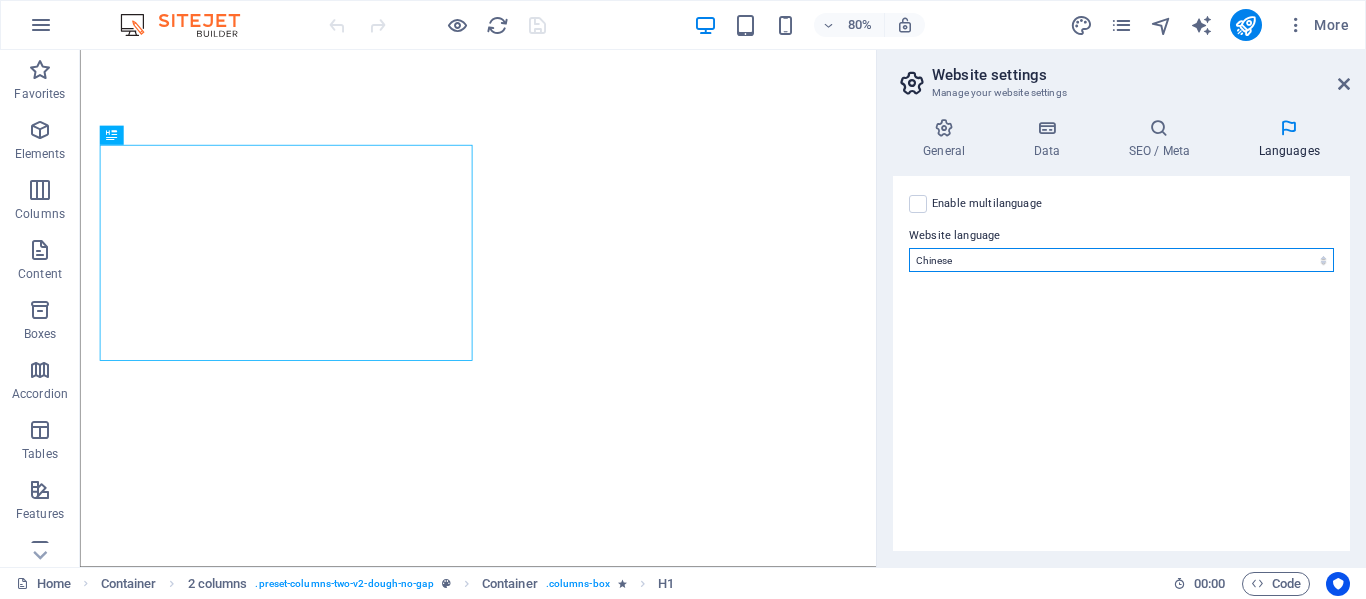 click on "Abkhazian Afar Afrikaans Akan Albanian Amharic Arabic Aragonese Armenian Assamese Avaric Avestan Aymara Azerbaijani Bambara Bashkir Basque Belarusian Bengali Bihari languages Bislama Bokmål Bosnian Breton Bulgarian Burmese Catalan Central Khmer Chamorro Chechen Chinese Church Slavic Chuvash Cornish Corsican Cree Croatian Czech Danish Dutch Dzongkha English Esperanto Estonian Ewe Faroese Farsi (Persian) Fijian Finnish French Fulah Gaelic Galician Ganda Georgian German Greek Greenlandic Guaraní Gujarati Haitian Creole Hausa Hebrew Herero Hindi Hiri Motu Hungarian Icelandic Ido Igbo Indonesian Interlingua Interlingue Inuktitut Inupiaq Irish Italian Japanese Javanese Kannada Kanuri Kashmiri Kazakh Kikuyu Kinyarwanda Komi Kongo Korean Kurdish Kwanyama Kyrgyz Lao Latin Latvian Limburgish Lingala Lithuanian Luba-Katanga Luxembourgish Macedonian Malagasy Malay Malayalam Maldivian Maltese Manx Maori Marathi Marshallese Mongolian Nauru Navajo Ndonga Nepali North Ndebele Northern Sami Norwegian Norwegian Nynorsk Nuosu" at bounding box center [1121, 260] 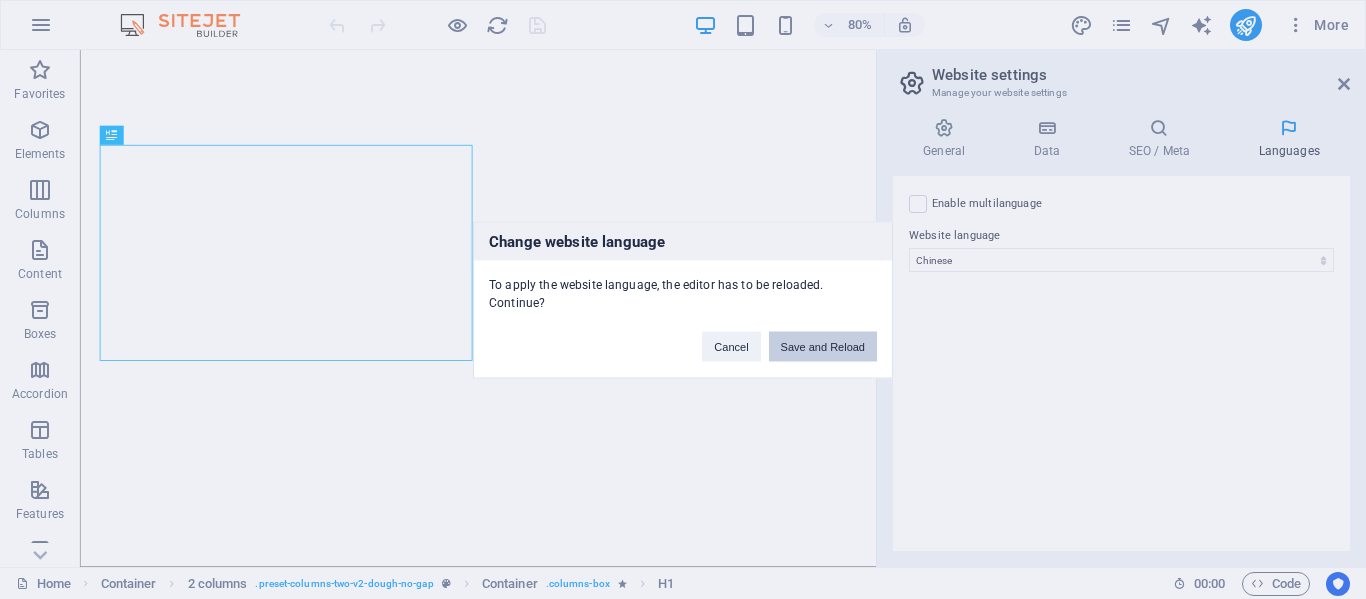 click on "Save and Reload" at bounding box center [823, 346] 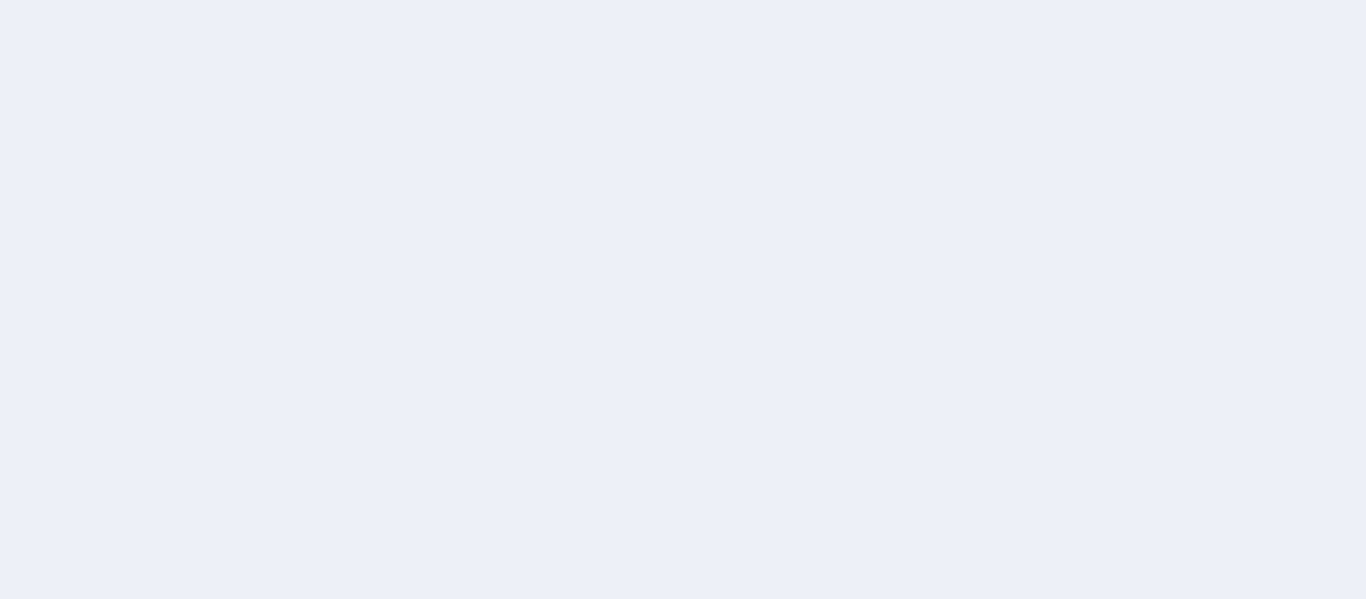 scroll, scrollTop: 0, scrollLeft: 0, axis: both 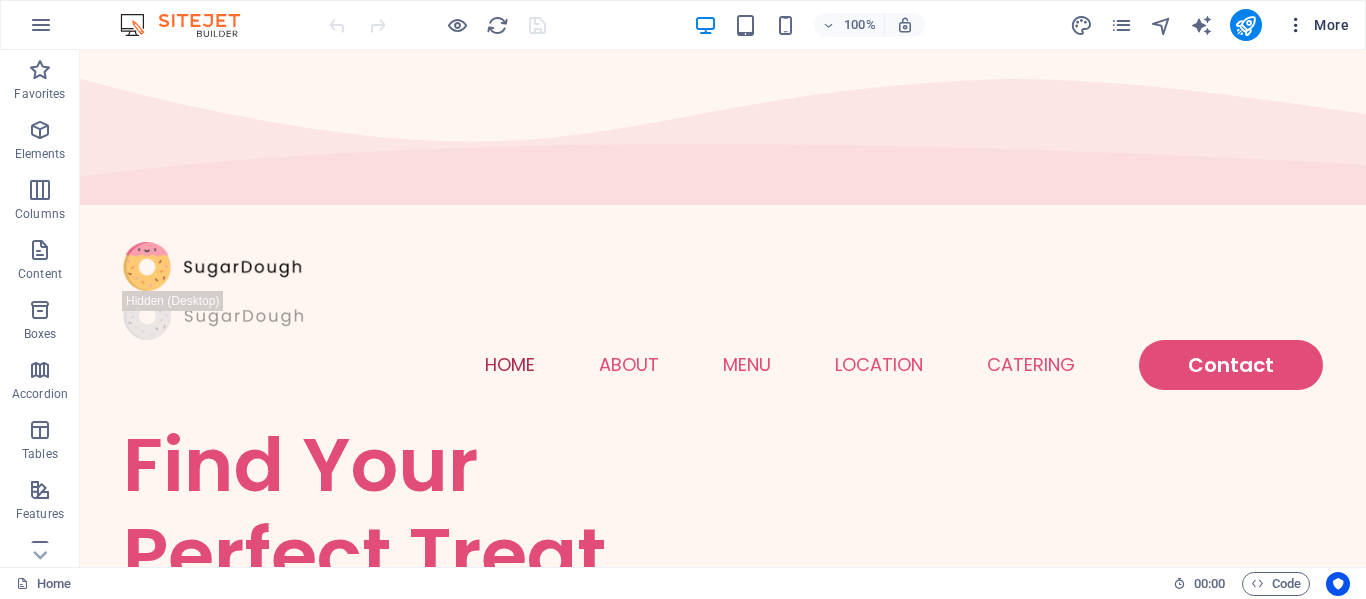 click on "More" at bounding box center [1317, 25] 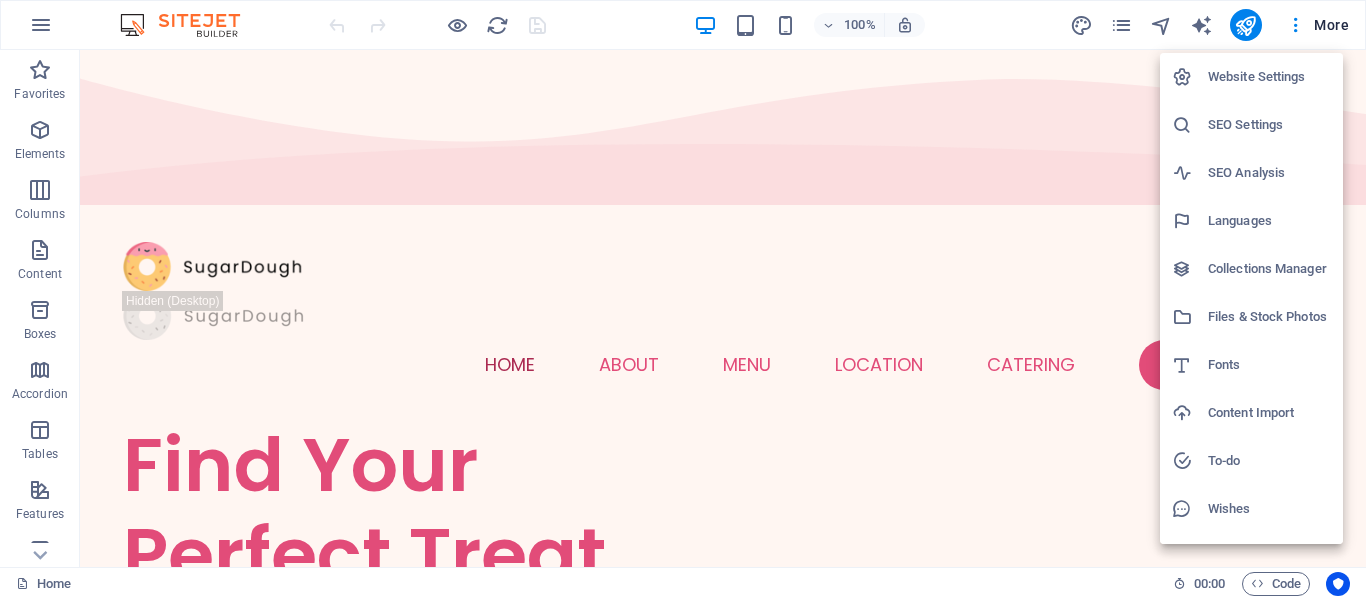 click on "Languages" at bounding box center (1269, 221) 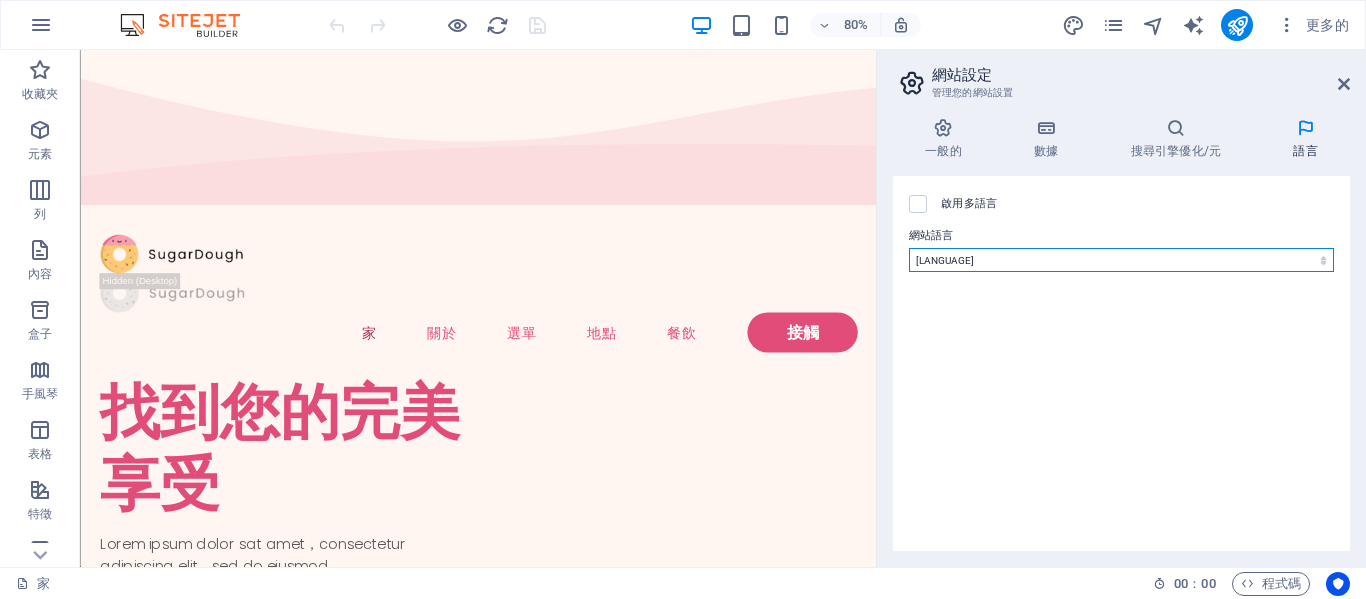 click on "阿布哈茲 阿法爾 南非荷蘭語 阿寒 阿爾巴尼亞語 阿姆哈拉語 阿拉伯 阿拉貢人 亞美尼亞語 阿薩姆語 阿瓦里克 阿維斯陀語 艾馬拉語 亞塞拜然 班巴拉 巴什基爾語 巴斯克 白俄羅斯語 孟加拉 比哈里語 比斯拉馬 博克馬爾語 波士尼亞語 布列塔尼人 保加利亞語 緬甸語 加泰隆尼亞語 中部高棉語 查莫羅 車臣 中國人 教會斯拉夫語 楚瓦什人 康沃爾郡 科西嘉 克里 克羅埃西亞語 捷克語 丹麥語 荷蘭語 宗卡語 英語 世界語 愛沙尼亞語 母羊 法羅群島 波斯語（波斯語） 斐濟 芬蘭 法語 富拉 蓋爾語 加利西亞語 甘達 喬治亞 德文 希臘文 格陵蘭語 瓜拉尼語 古吉拉特語 海地克里奧爾語 豪薩語 希伯來文 赫雷羅 印地語 希里·莫圖 匈牙利 冰島語 我願意 伊博語 印尼 國際語 國際語 因紐特語 因紐皮克語 愛爾蘭語 義大利語 日本人 爪哇語 卡納達語 卡努里 克什米爾 哈薩克 基庫尤語" at bounding box center [1121, 260] 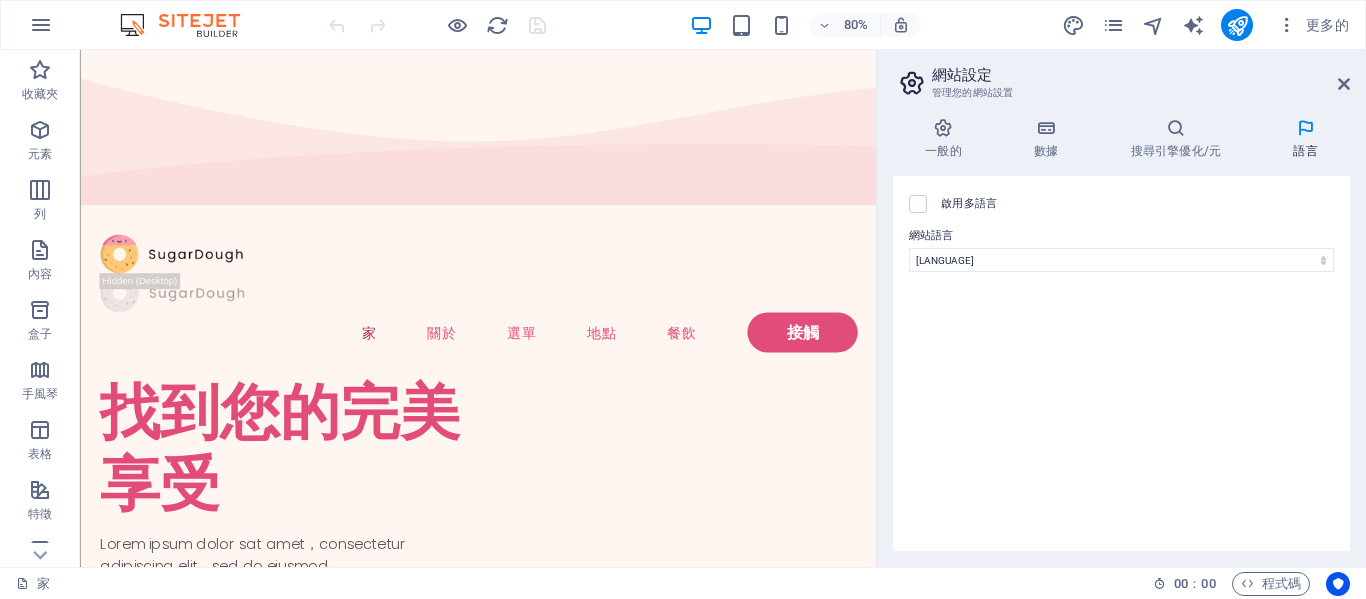 click on "啟用多語言 若要停用多語言，請刪除所有語言，直到只剩下一種語言。 網站語言 阿布哈茲 阿法爾 南非荷蘭語 阿寒 阿爾巴尼亞語 阿姆哈拉語 阿拉伯 阿拉貢人 亞美尼亞語 阿薩姆語 阿瓦里克 阿維斯陀語 艾馬拉語 亞塞拜然 班巴拉 巴什基爾語 巴斯克 白俄羅斯語 孟加拉 比哈里語 比斯拉馬 博克馬爾語 波士尼亞語 布列塔尼人 保加利亞語 緬甸語 加泰隆尼亞語 中部高棉語 查莫羅 車臣 中國人 教會斯拉夫語 楚瓦什人 康沃爾郡 科西嘉 克里 克羅埃西亞語 捷克語 丹麥語 荷蘭語 宗卡語 英語 世界語 愛沙尼亞語 母羊 法羅群島 波斯語（波斯語） 斐濟 芬蘭 法語 富拉 蓋爾語 加利西亞語 甘達 喬治亞 德文 希臘文 格陵蘭語 瓜拉尼語 古吉拉特語 海地克里奧爾語 豪薩語 希伯來文 赫雷羅 印地語 希里·莫圖 匈牙利 冰島語 我願意 伊博語 印尼 國際語 國際語 因紐特語 因紐皮克語" at bounding box center [1121, 363] 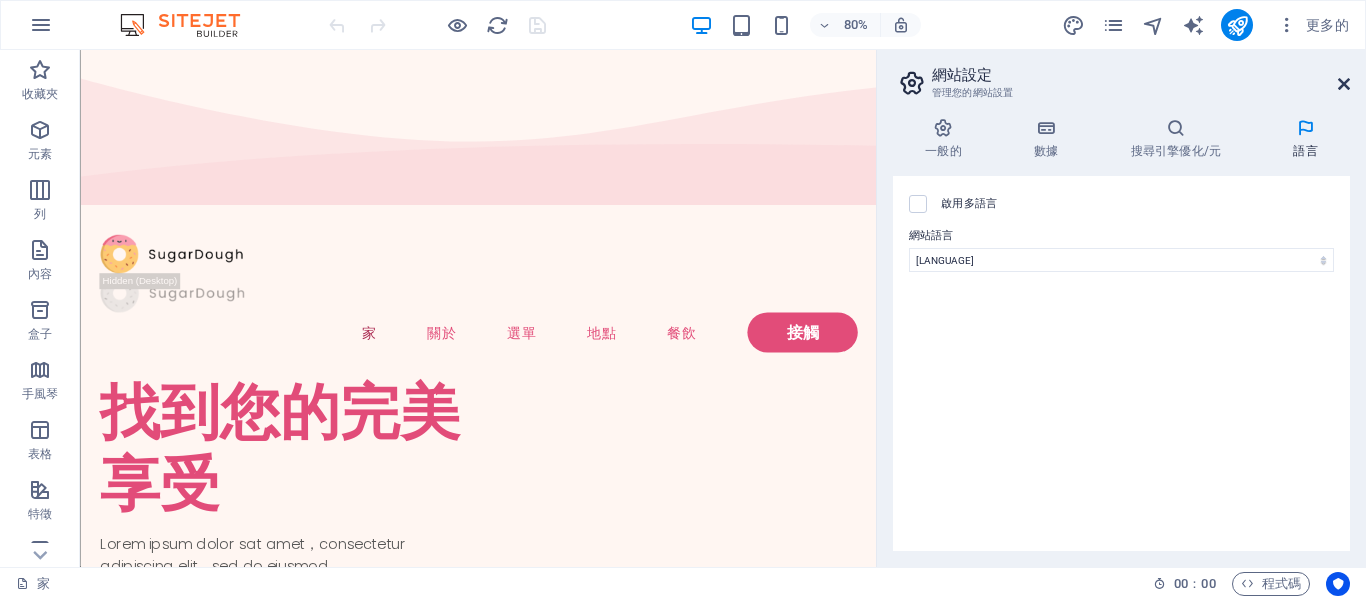 click at bounding box center (1344, 84) 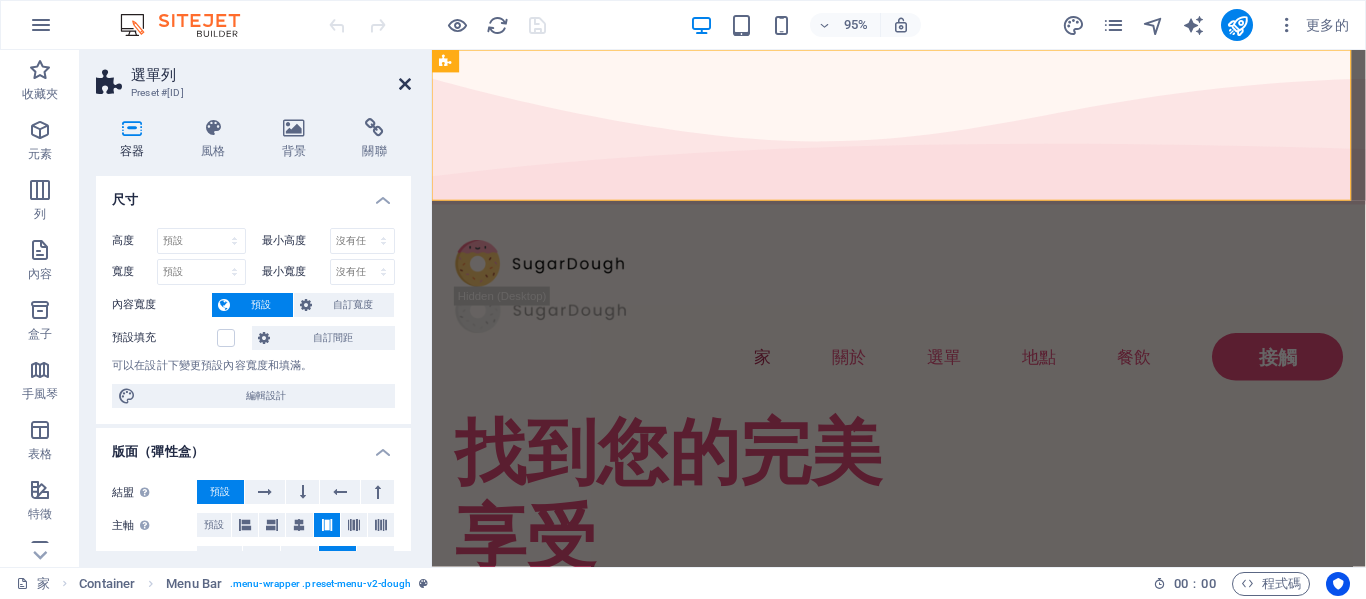 click at bounding box center (405, 84) 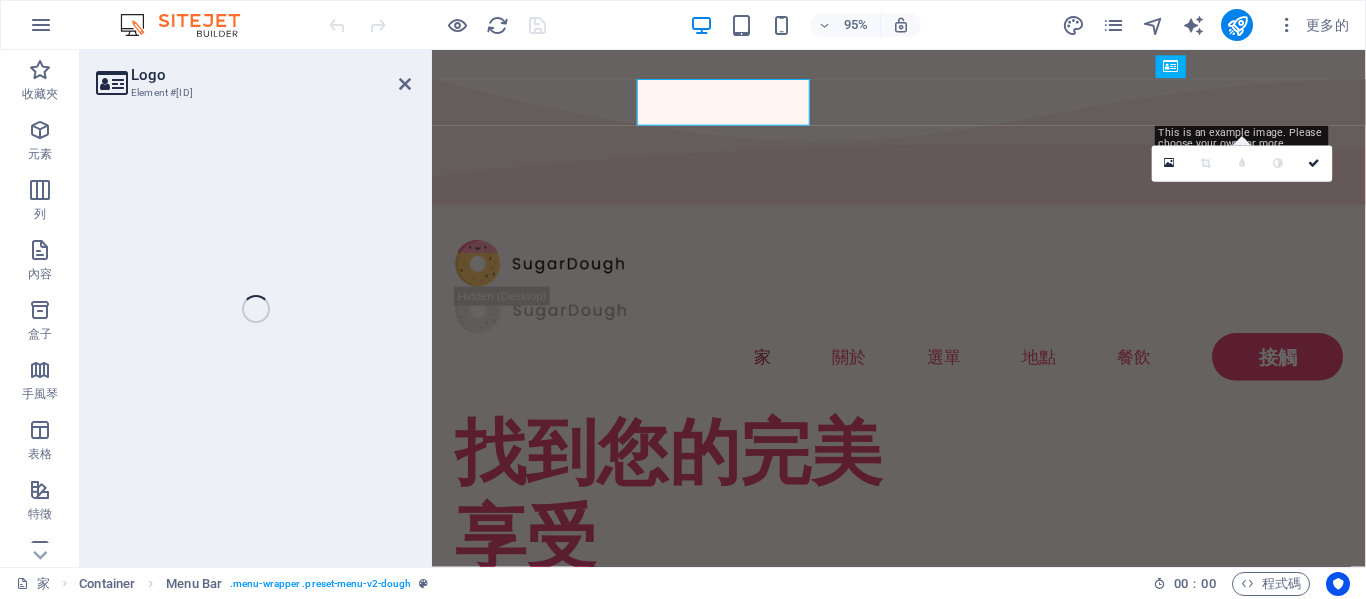 select on "px" 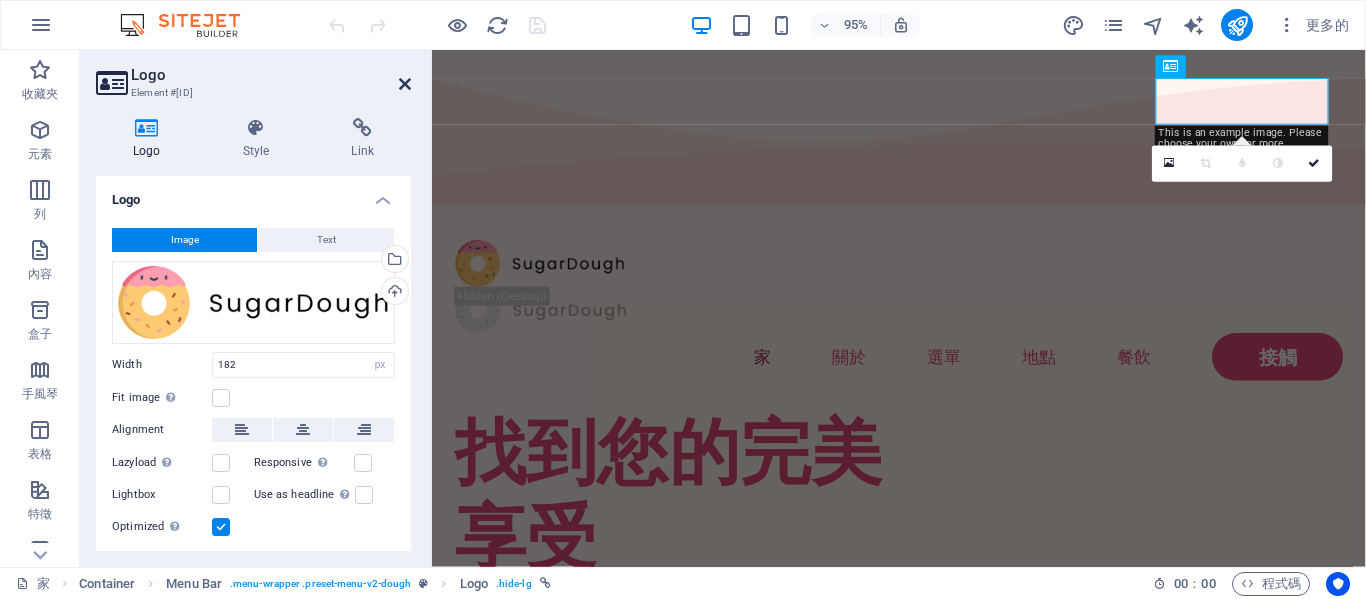 click at bounding box center (405, 84) 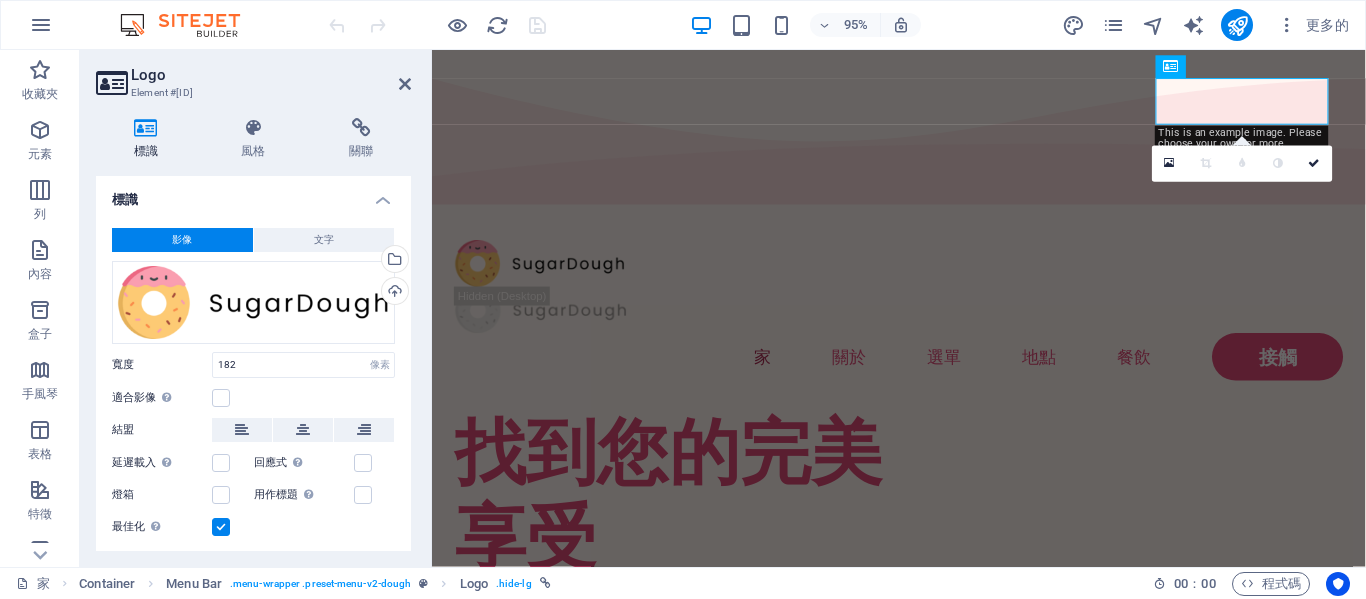 click at bounding box center (405, 84) 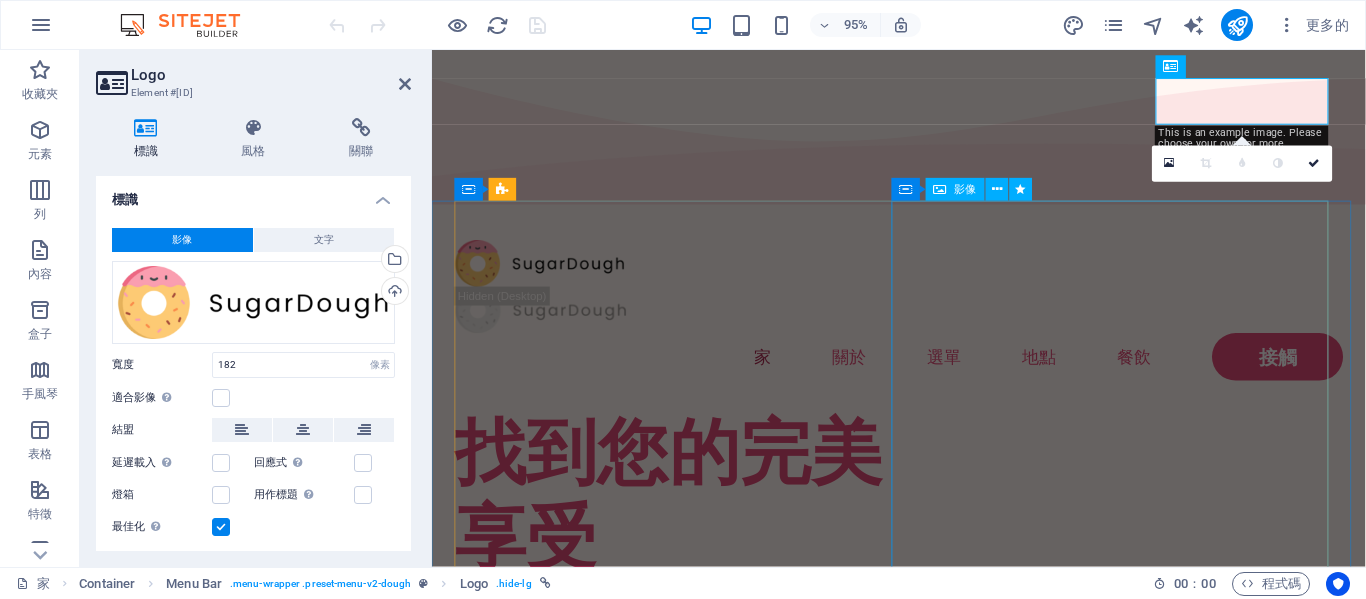 click at bounding box center (690, 1353) 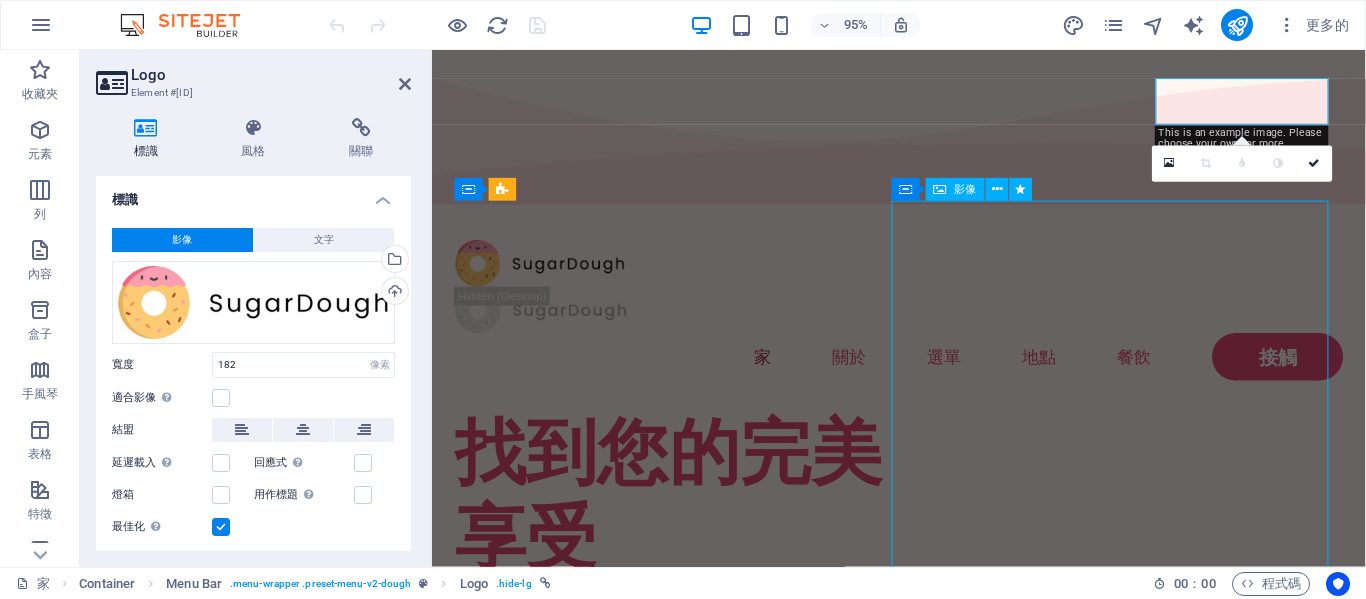 click at bounding box center (690, 1353) 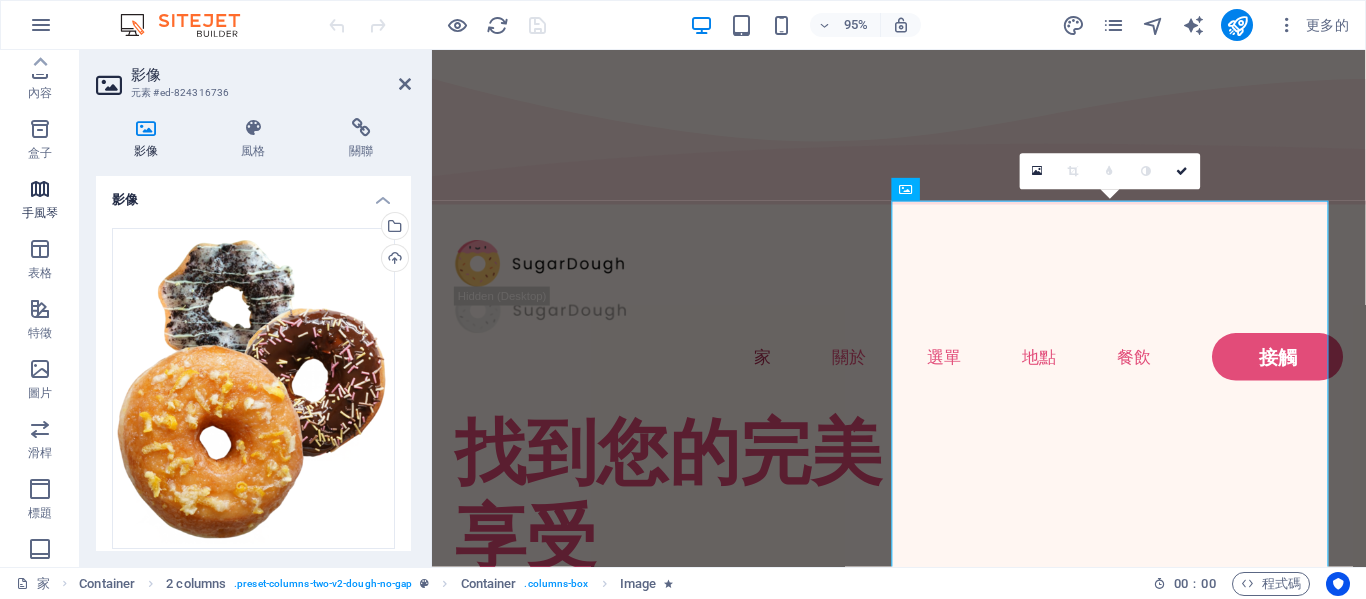 scroll, scrollTop: 0, scrollLeft: 0, axis: both 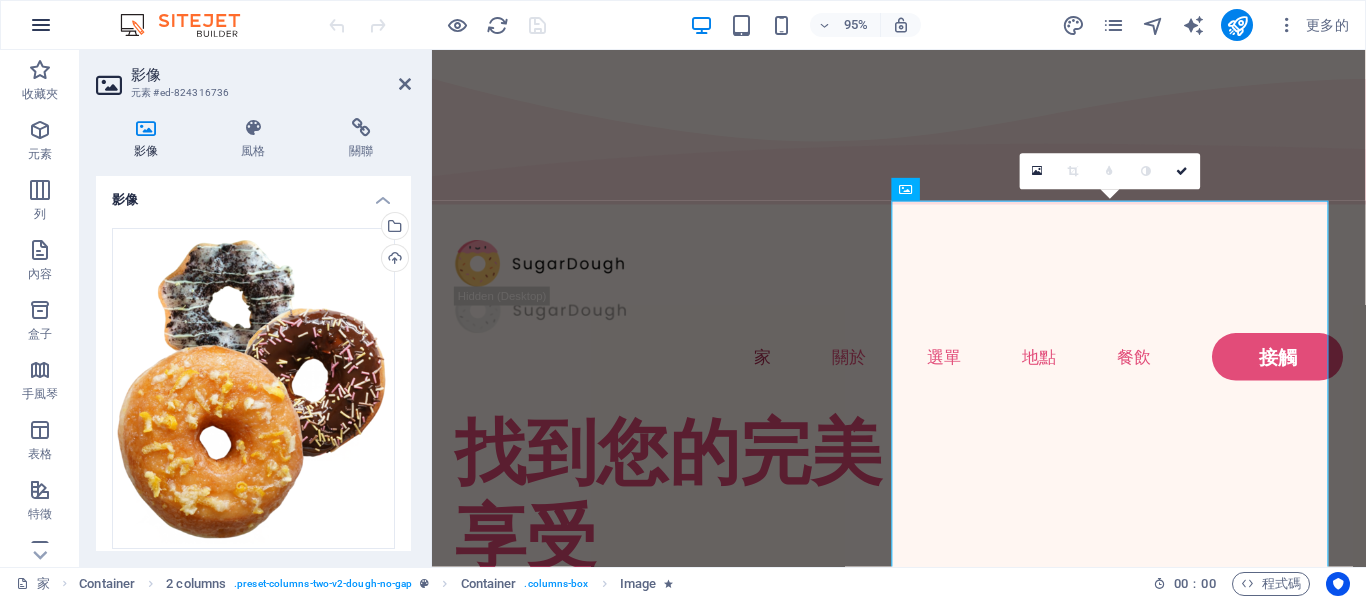 click at bounding box center [41, 25] 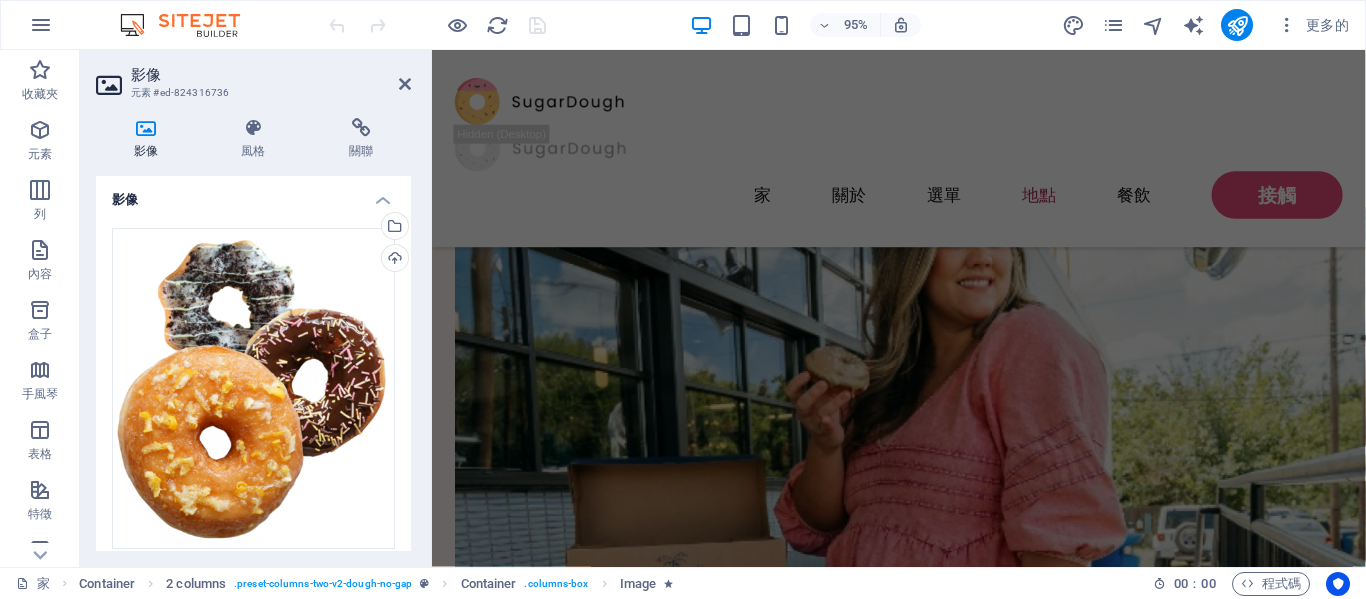scroll, scrollTop: 4352, scrollLeft: 0, axis: vertical 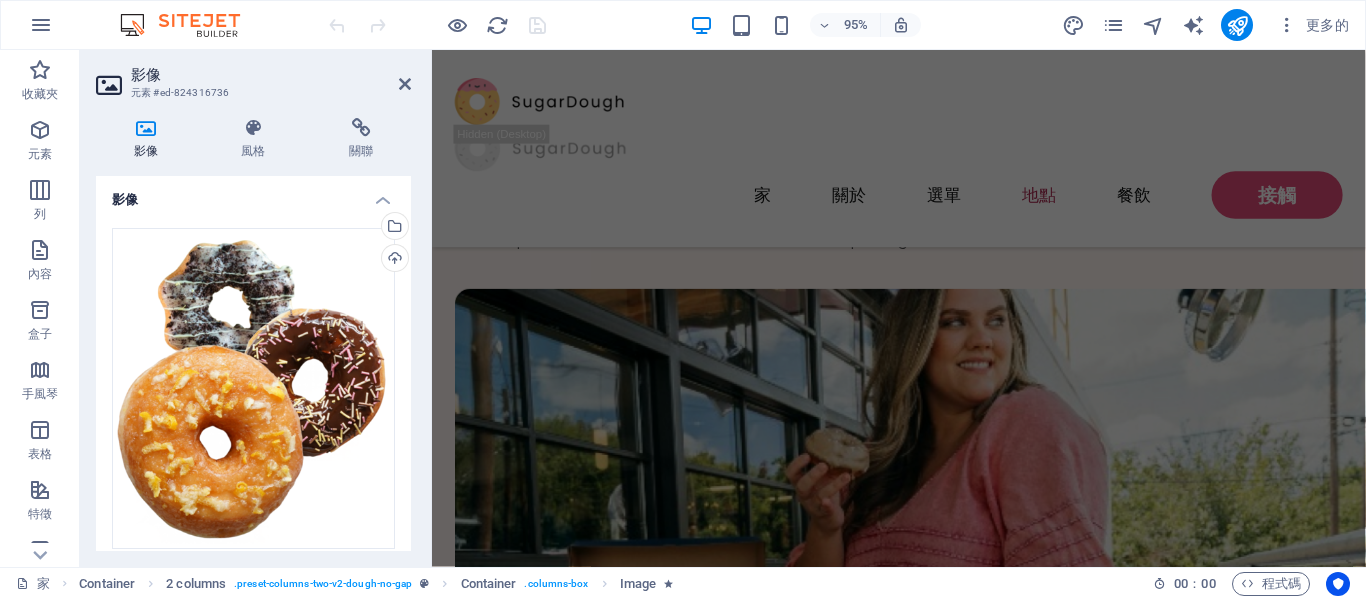 click on "餐飲 Lorem ipsum dolor sat amet，consectetur adipiscing elit，sed do eiusmod tempor incididunt ut laboure et dolore magna aliqua。 Ultricies lacus sed turpistincidunt。 Ornare suspendisse sed nisi lacus sed viverra Tellus。 聯絡我們" at bounding box center (923, 3845) 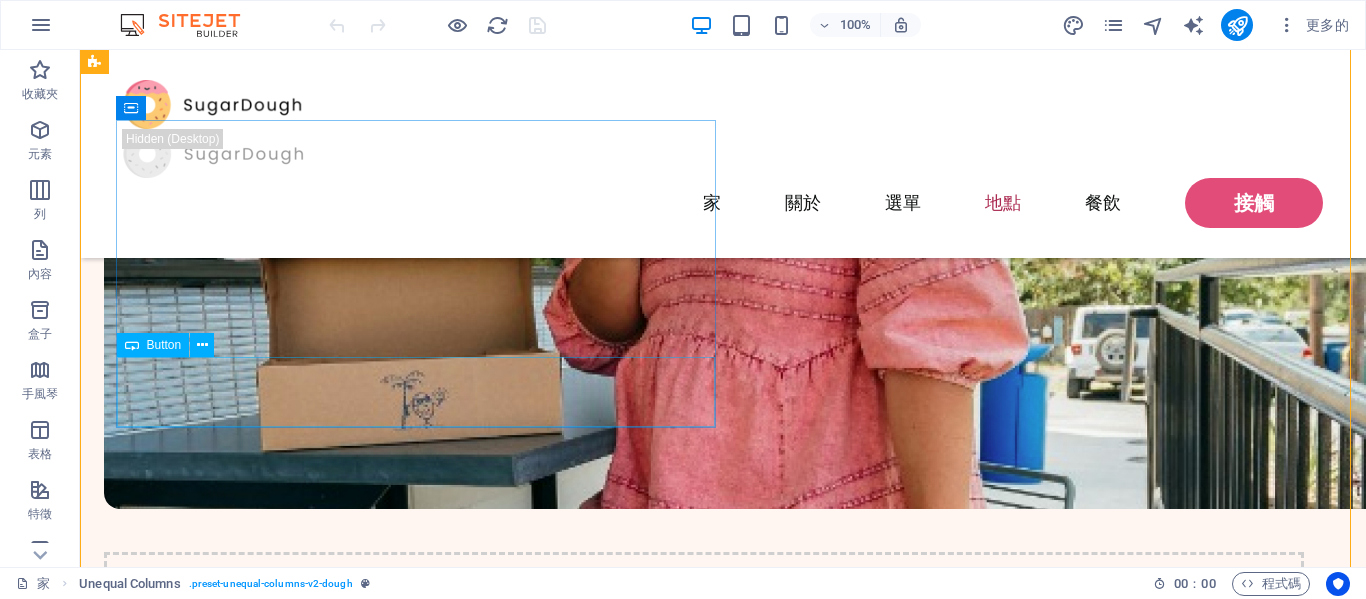 scroll, scrollTop: 4630, scrollLeft: 0, axis: vertical 